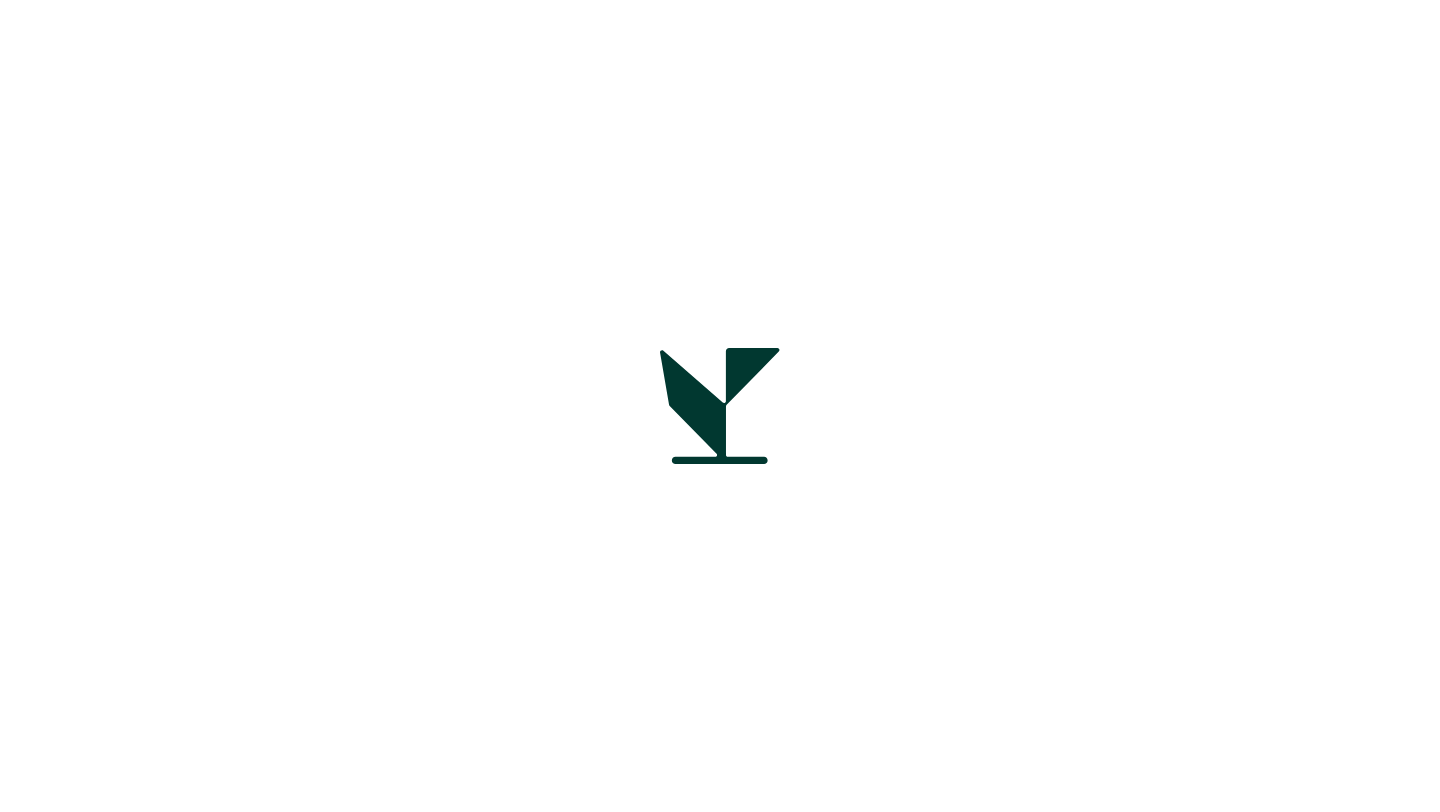 scroll, scrollTop: 0, scrollLeft: 0, axis: both 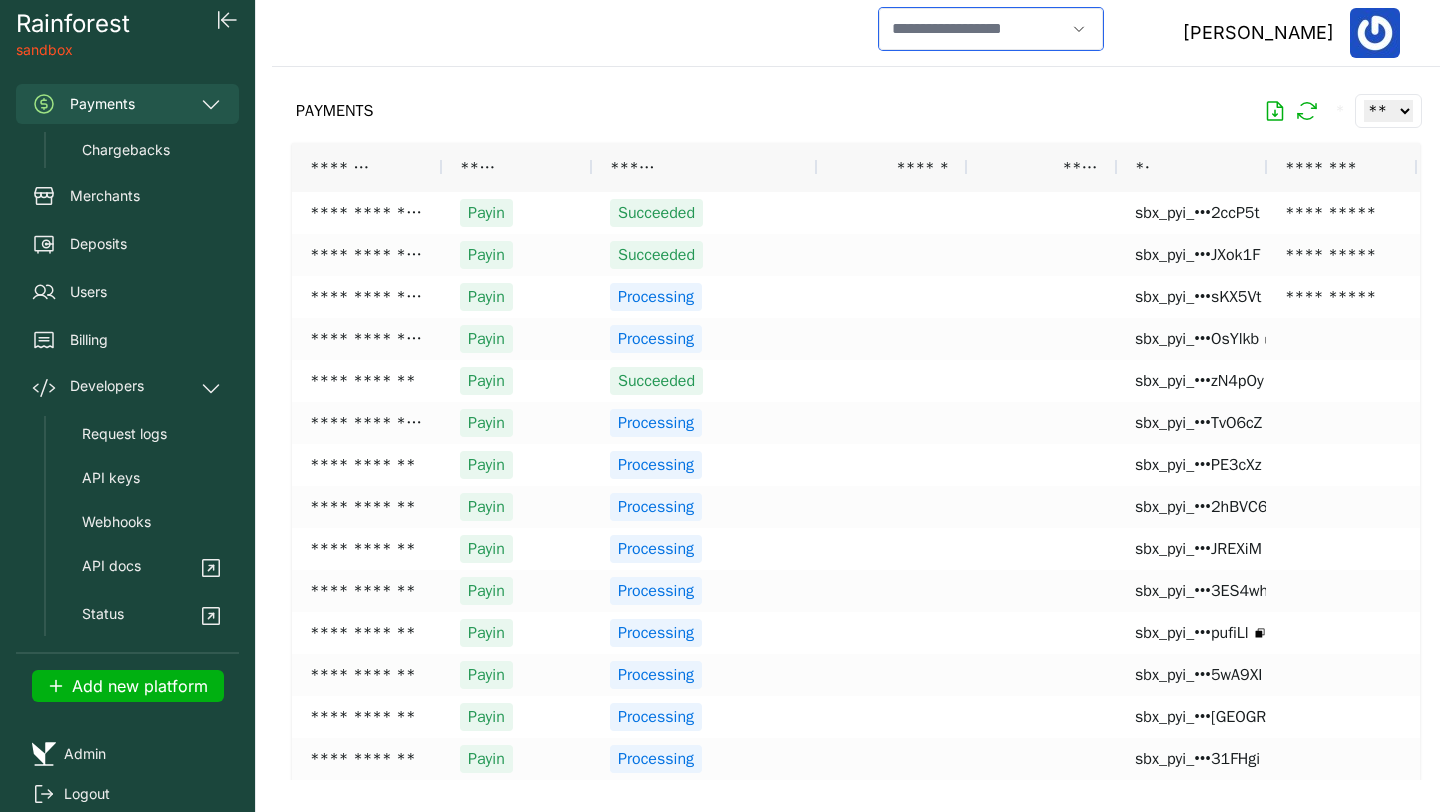 click at bounding box center (972, 29) 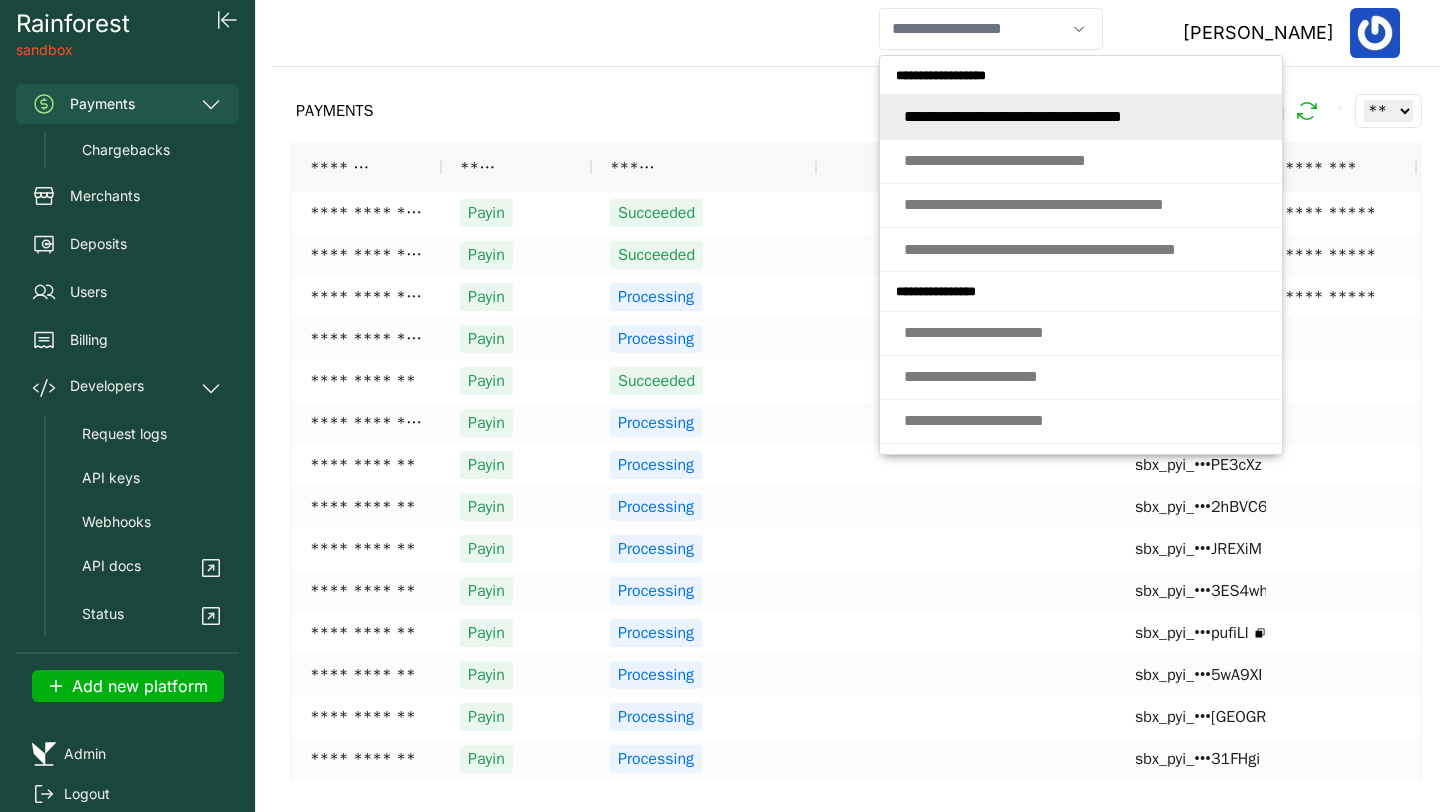 type on "**********" 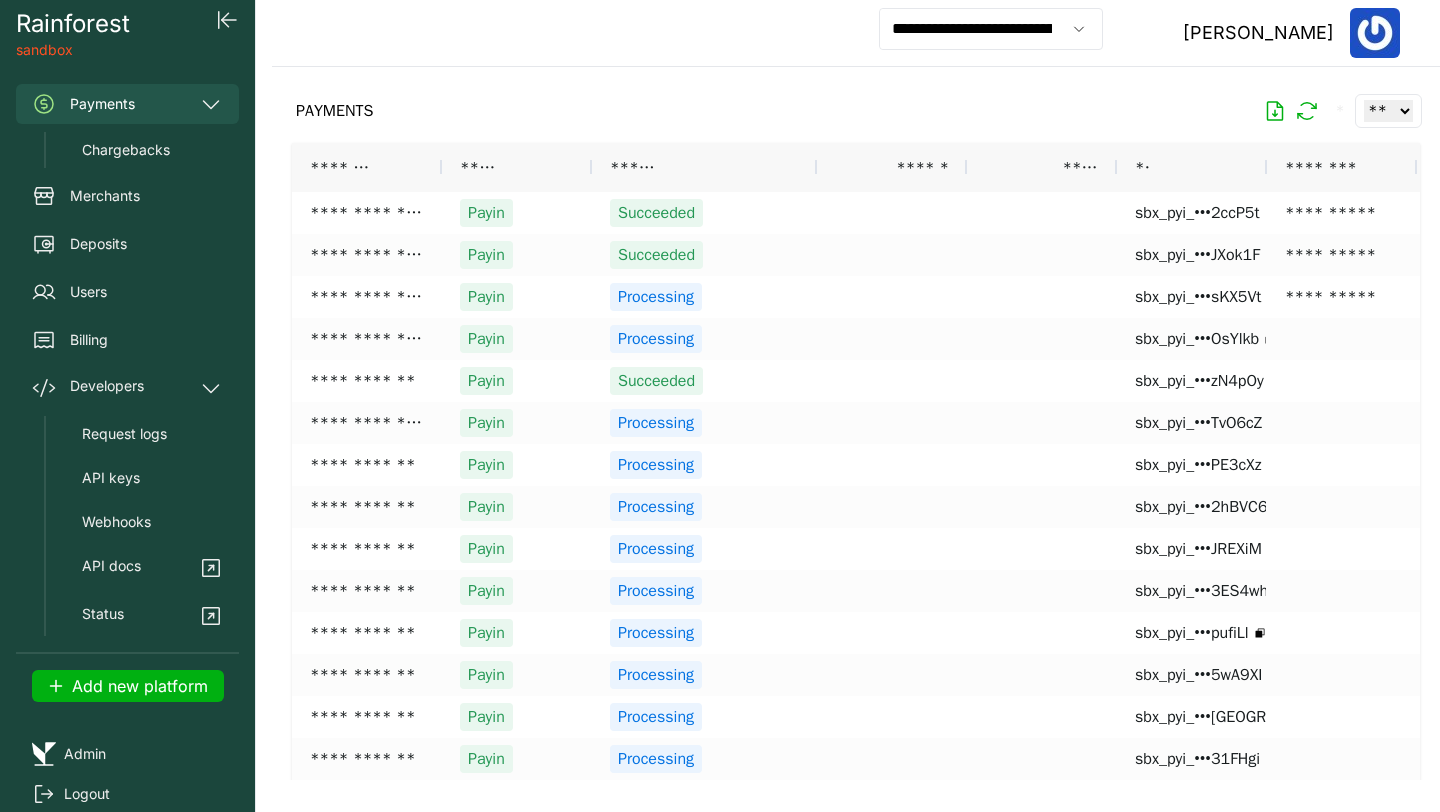 click on "Add new platform" at bounding box center [128, 686] 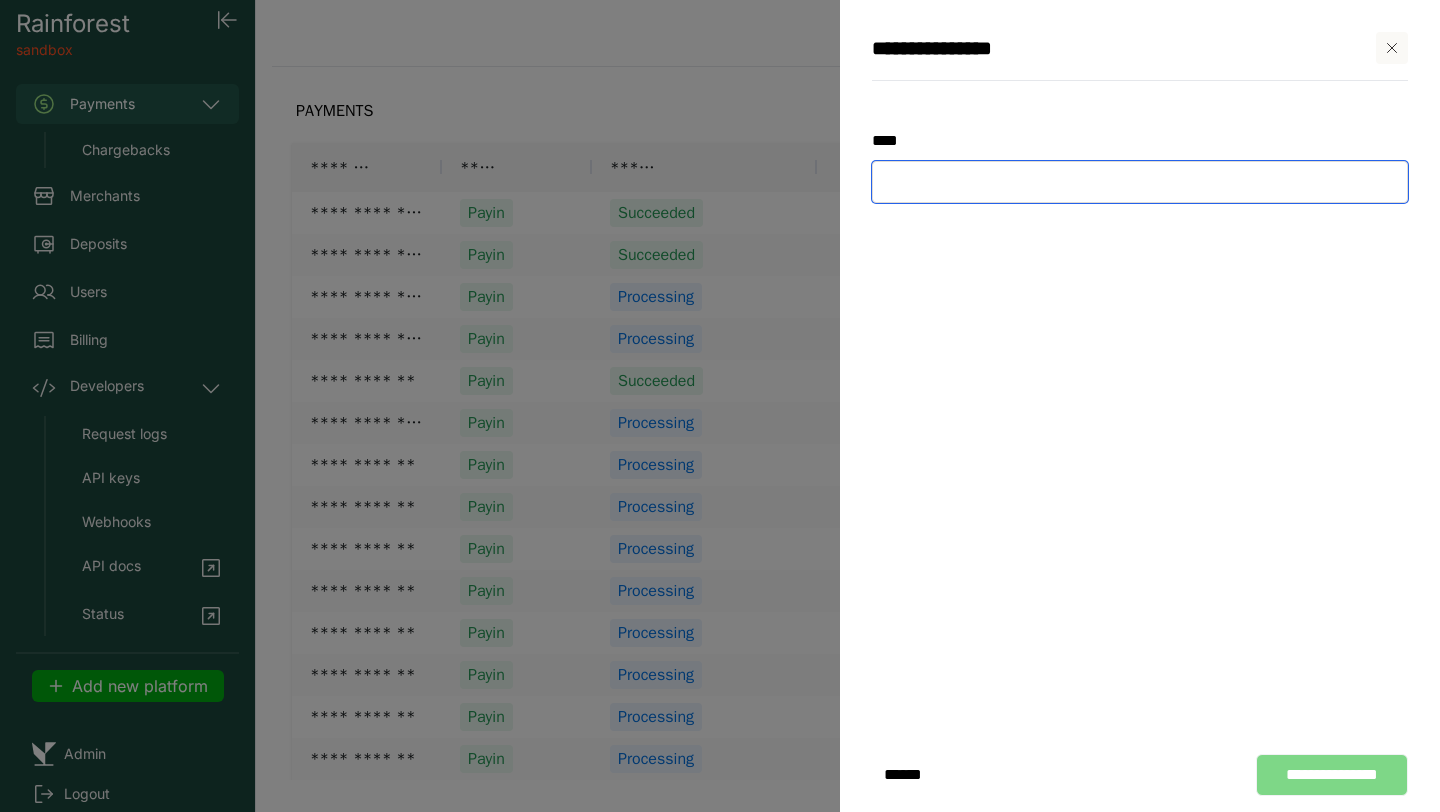 click at bounding box center (1140, 182) 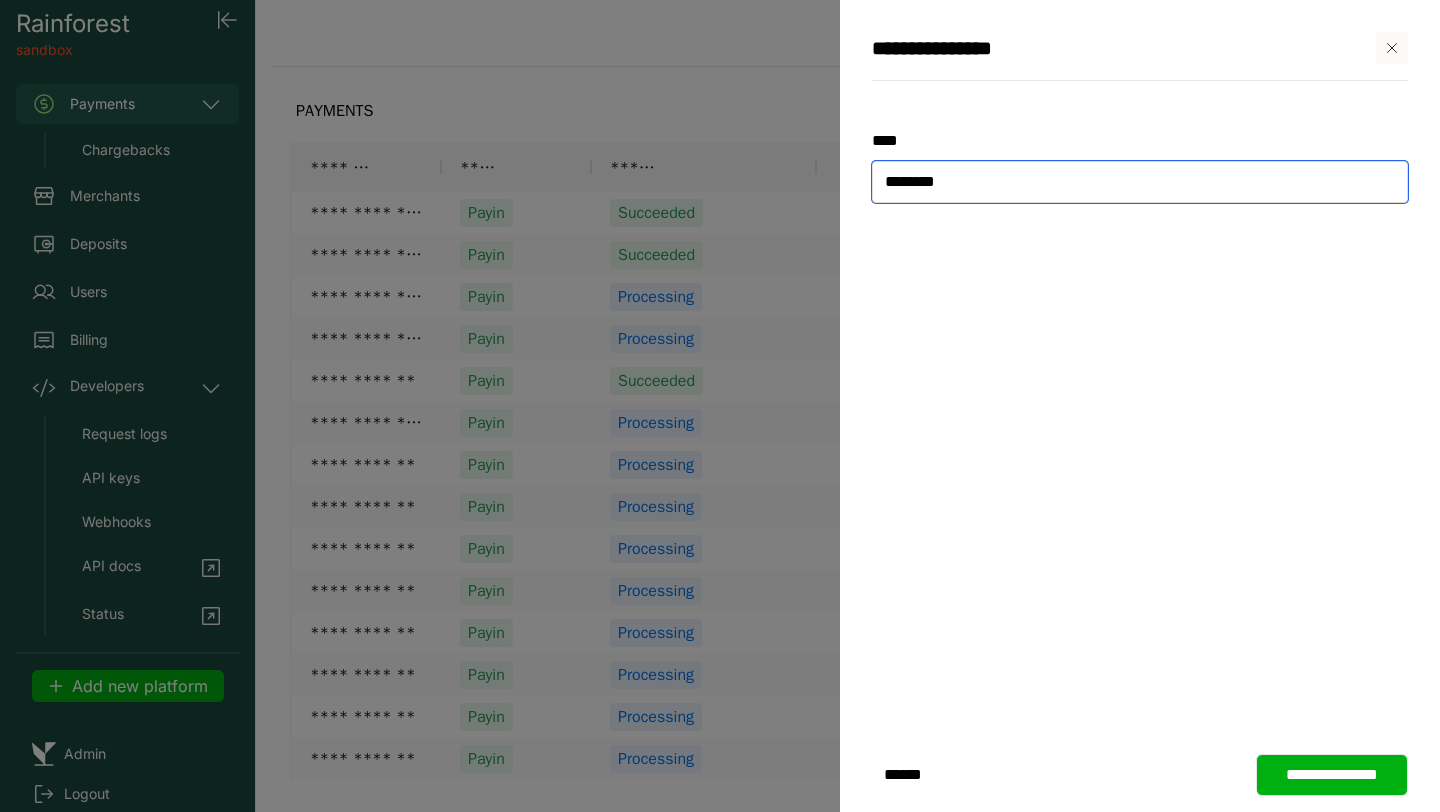 type on "********" 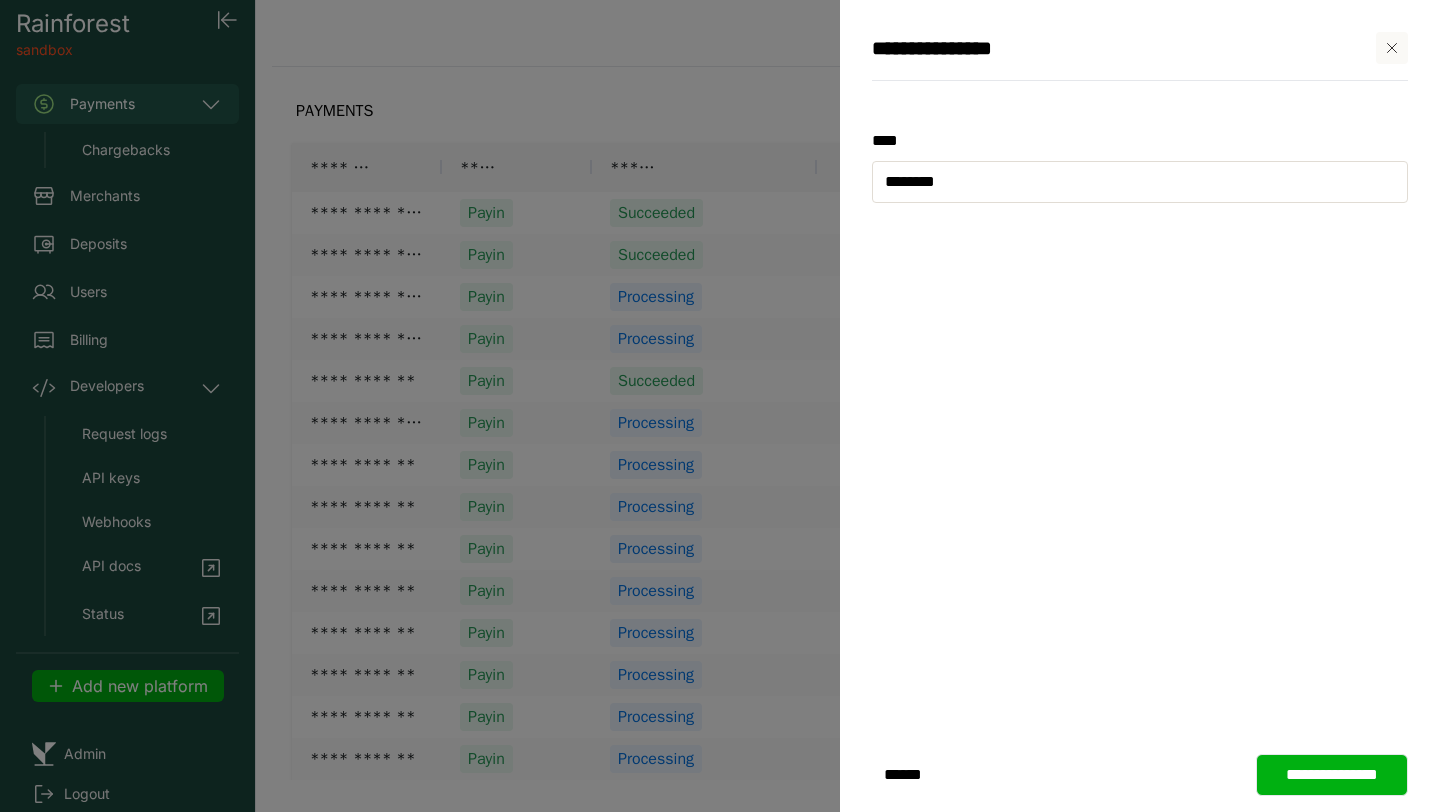 click on "**********" at bounding box center [1332, 775] 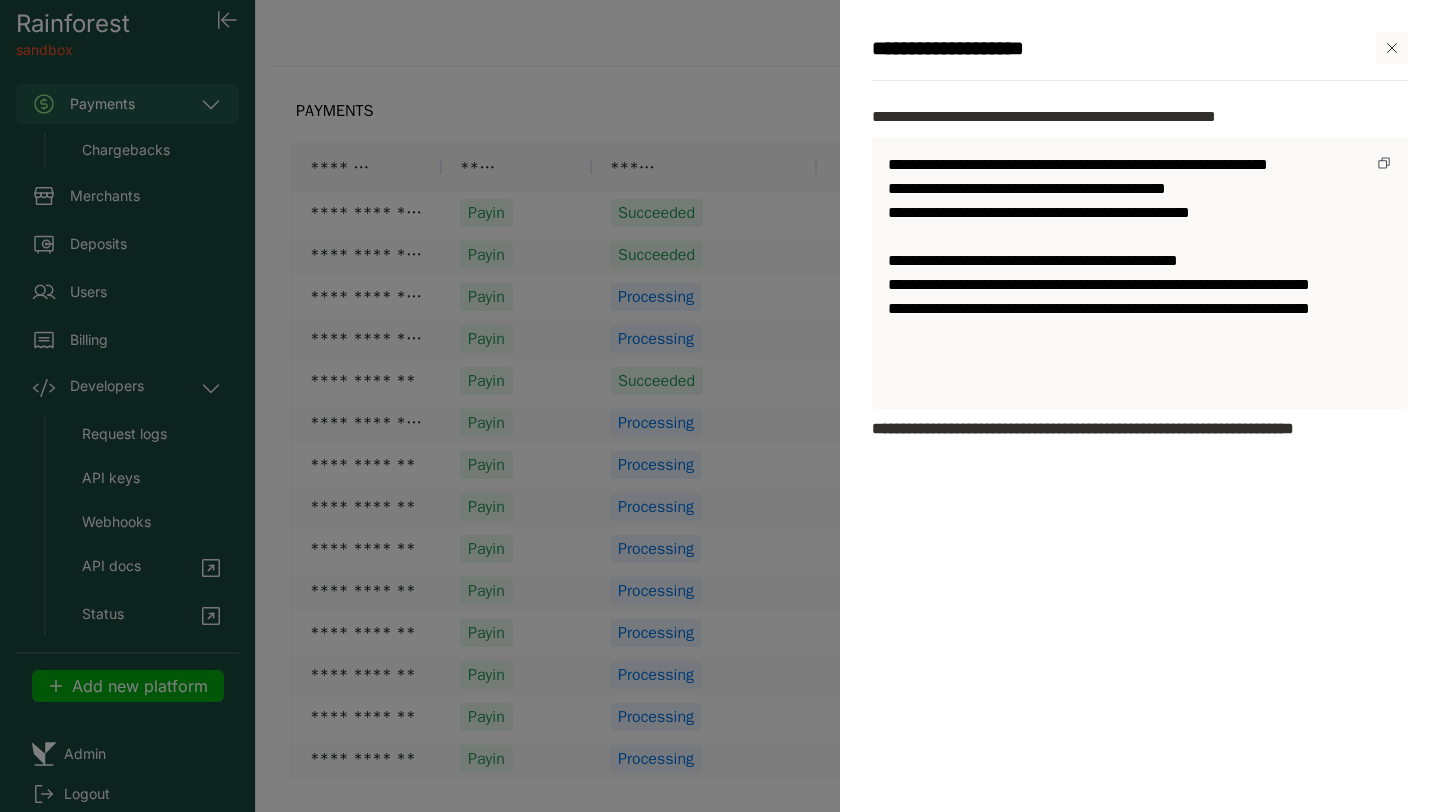 click 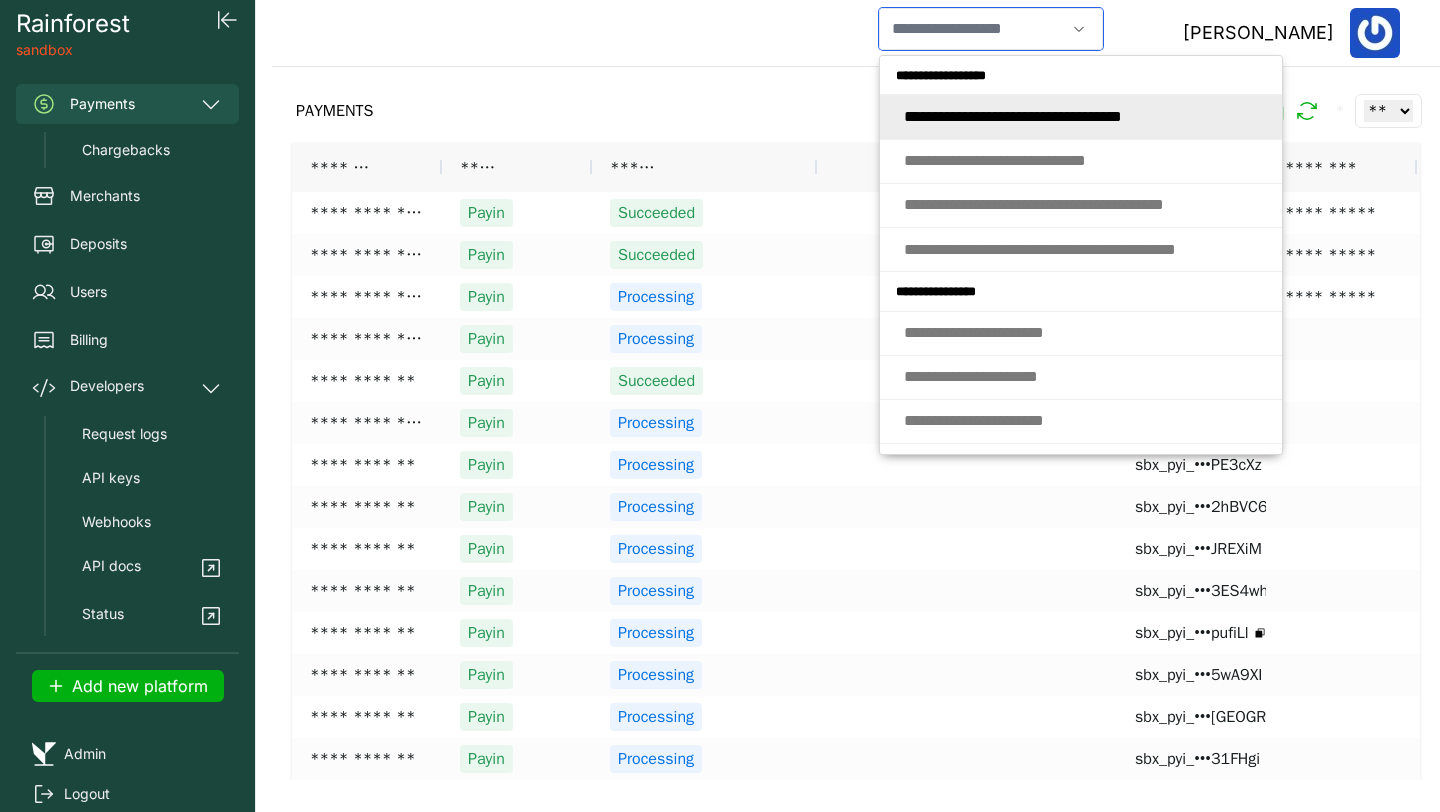 click at bounding box center (972, 29) 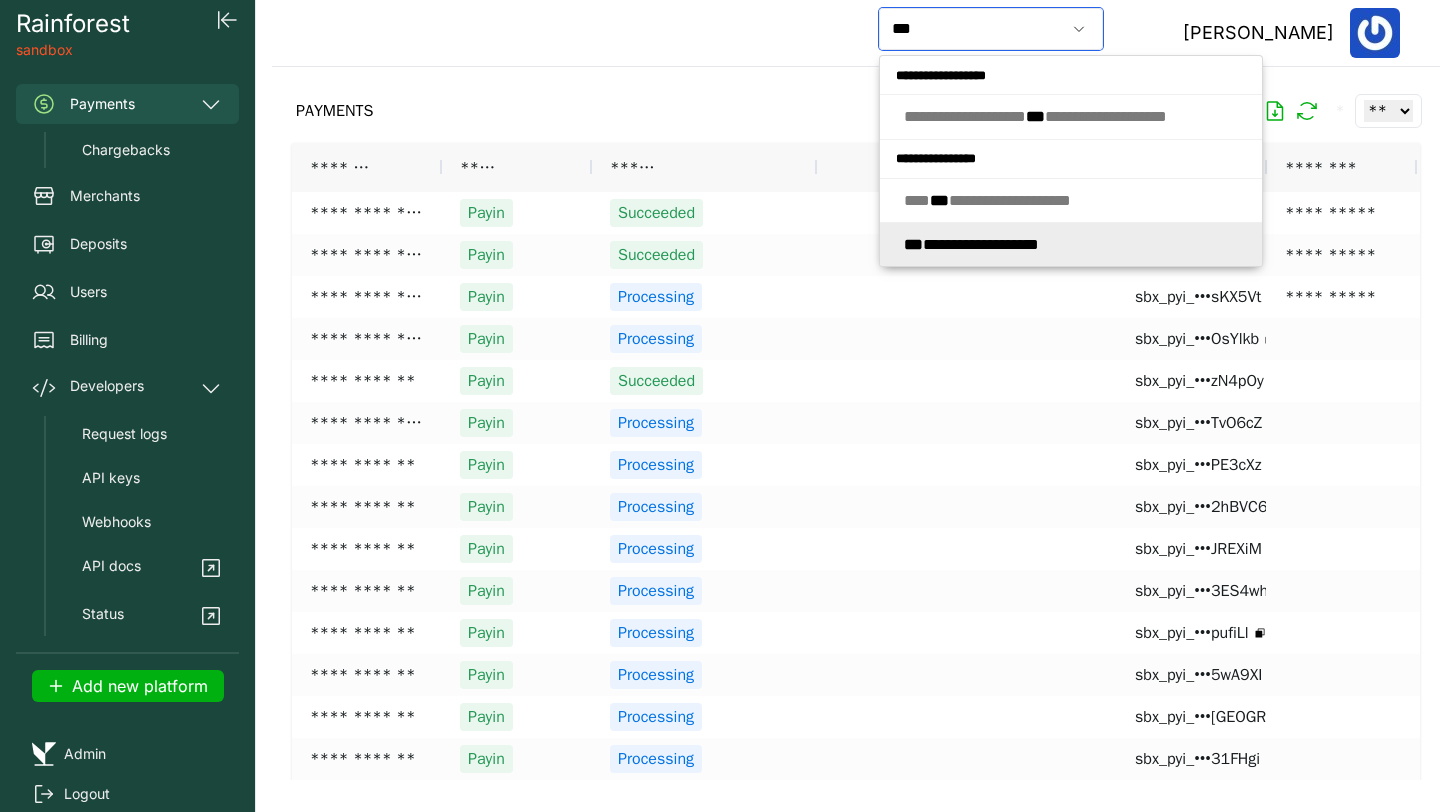 click on "**********" at bounding box center [971, 244] 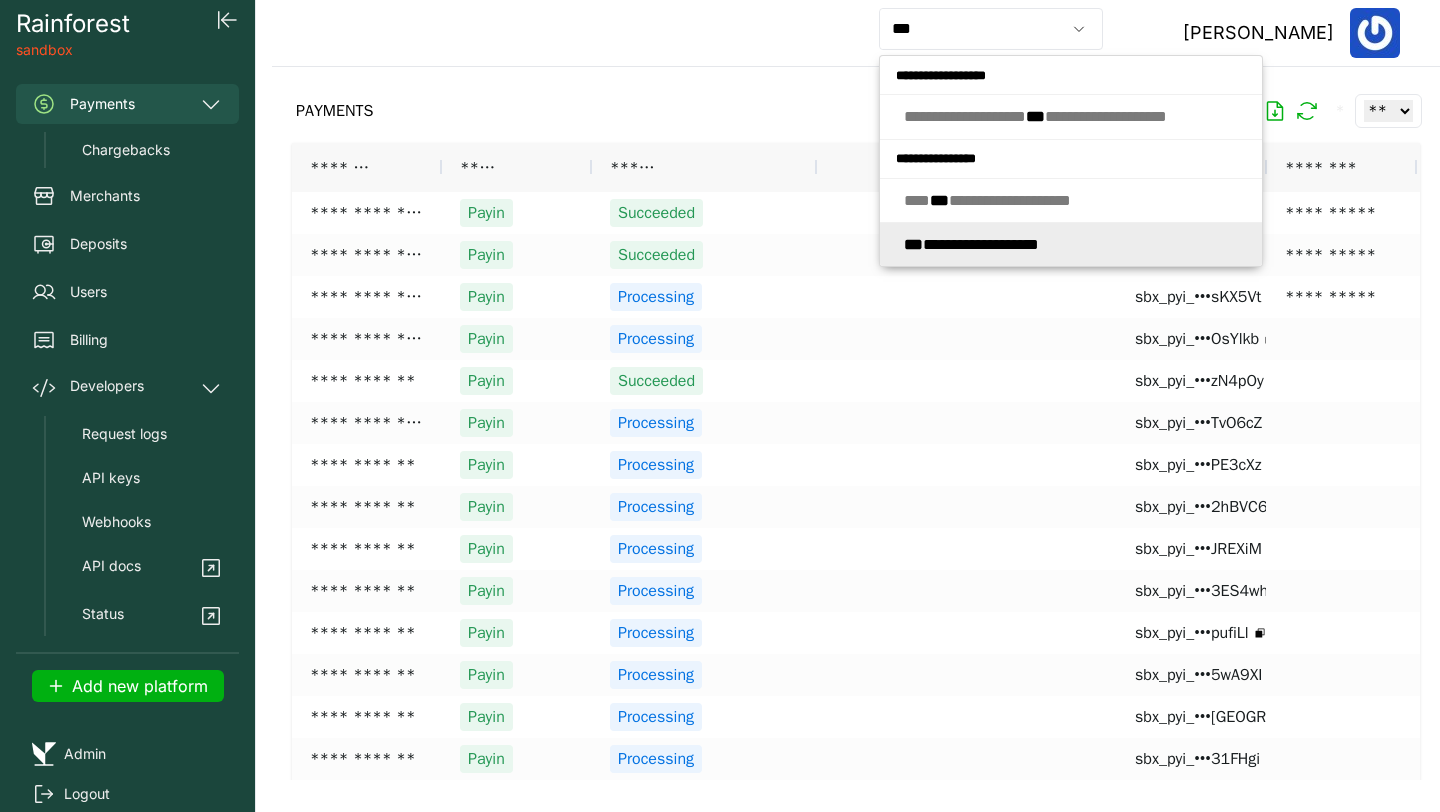 type on "**********" 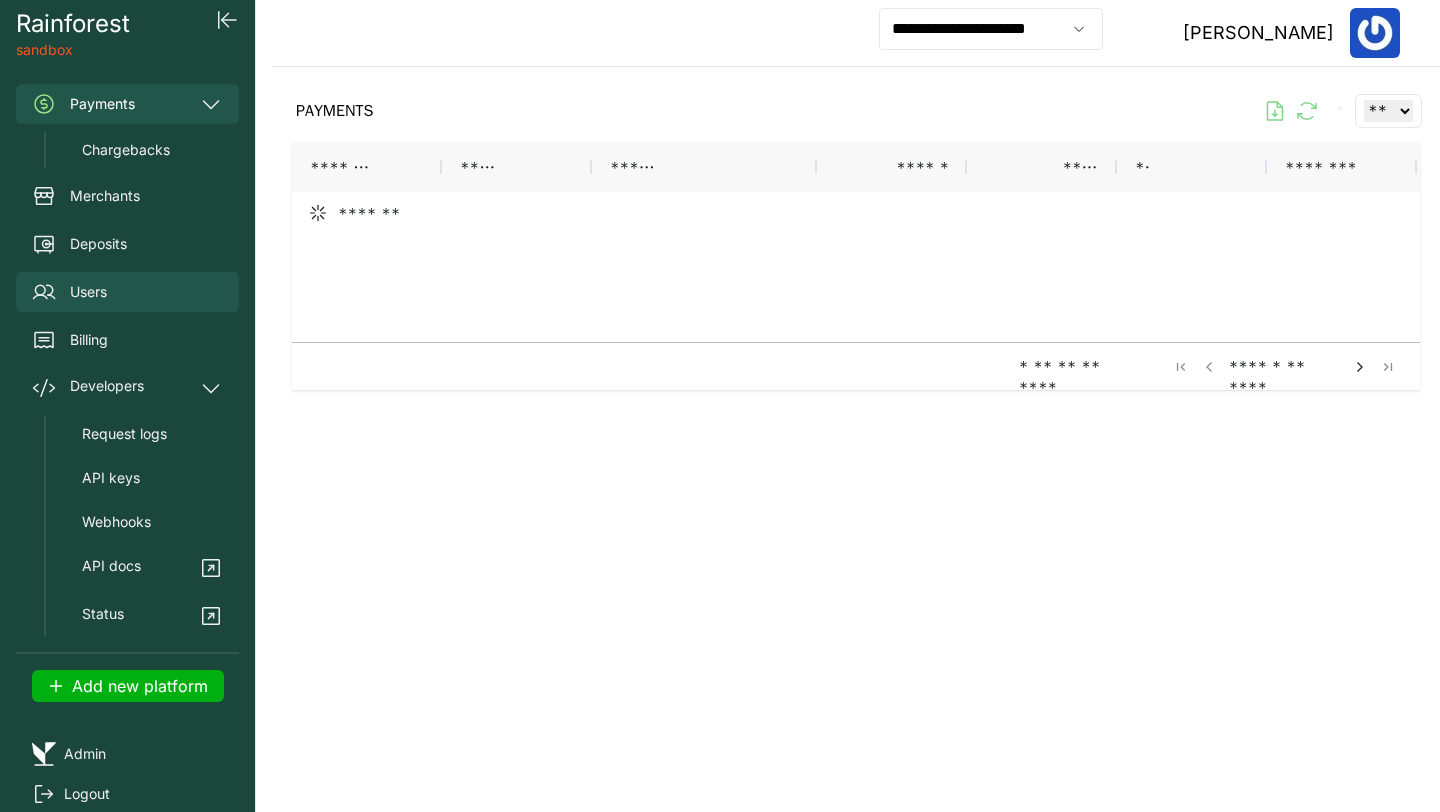 click on "Users" at bounding box center (88, 292) 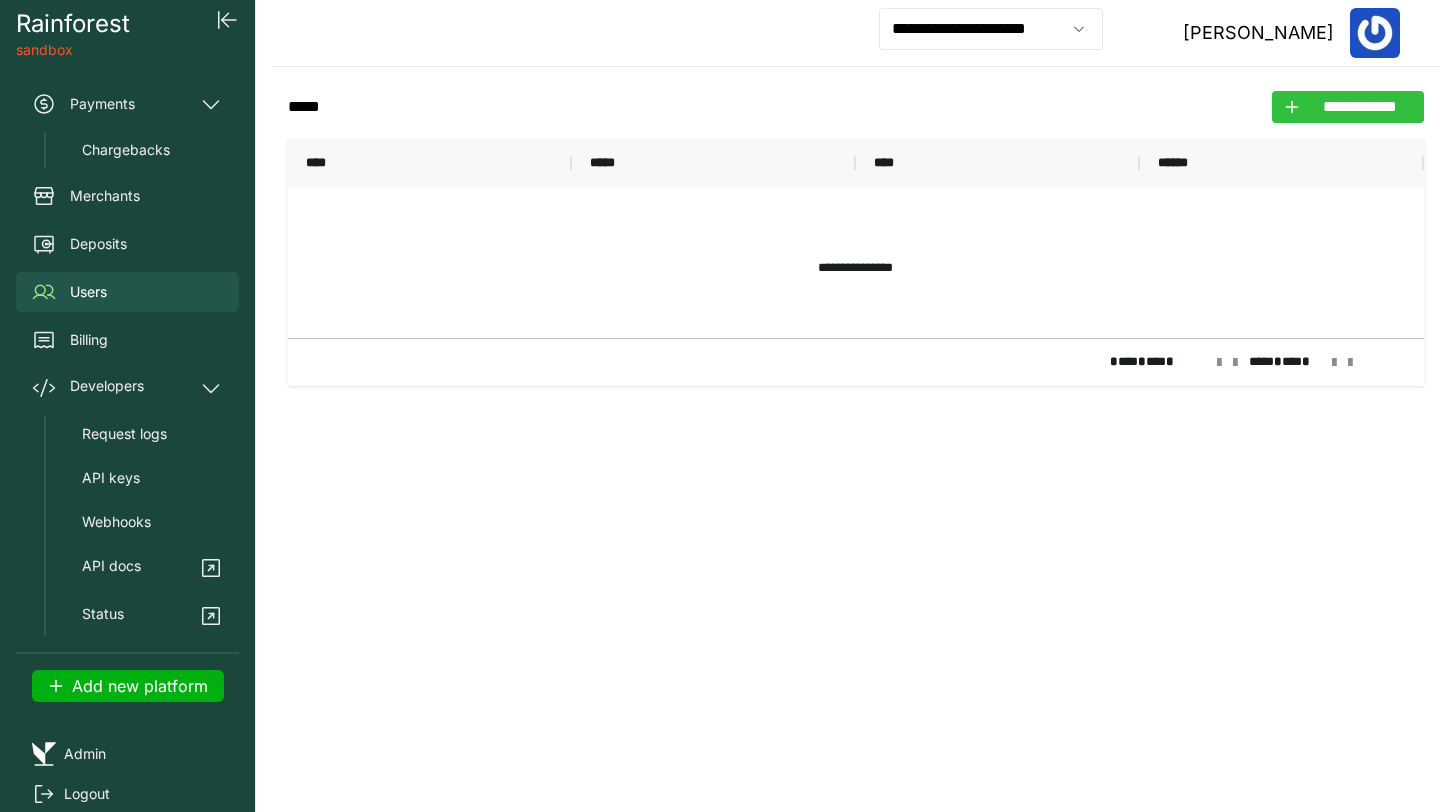 click on "**********" at bounding box center [1360, 107] 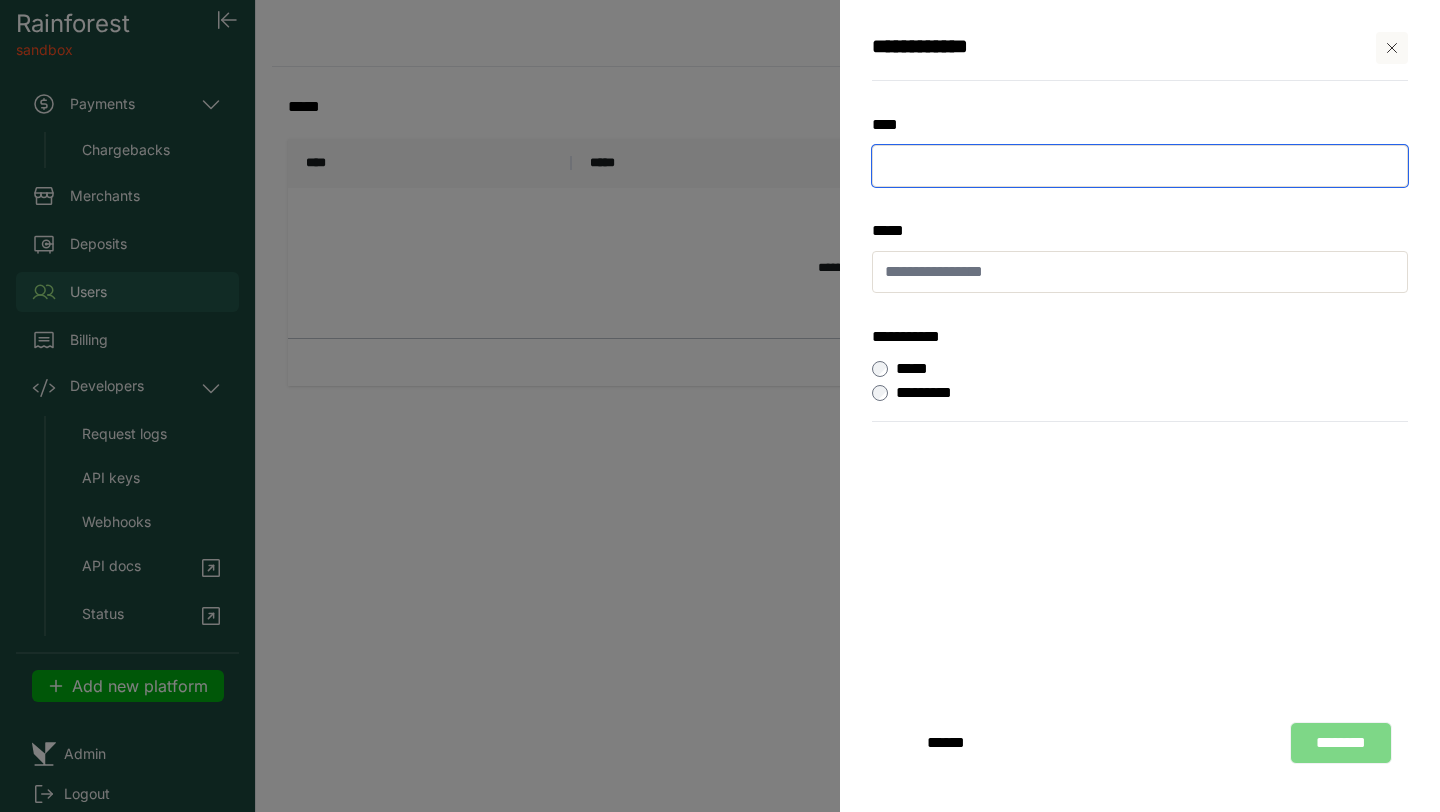 click at bounding box center (1140, 166) 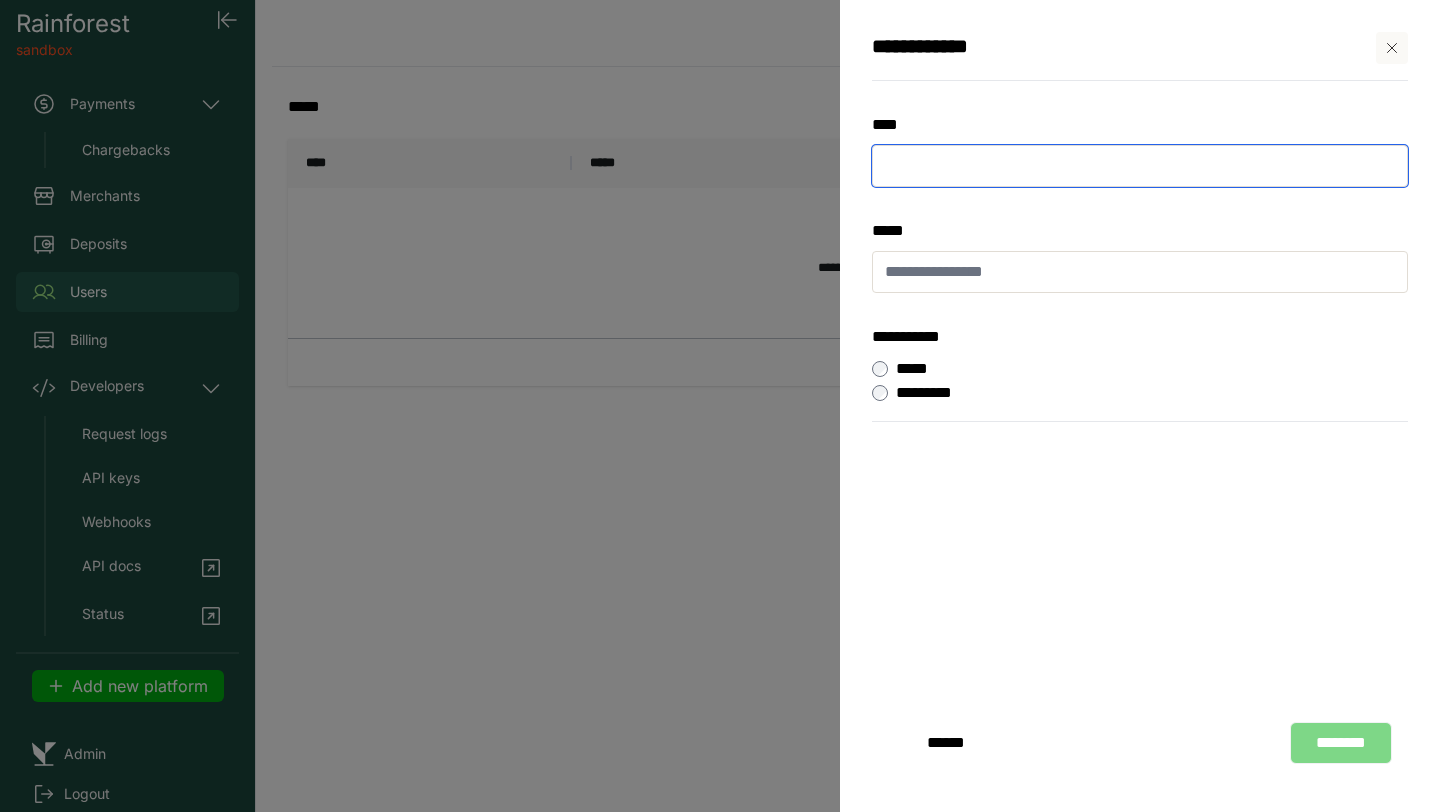 scroll, scrollTop: 0, scrollLeft: 0, axis: both 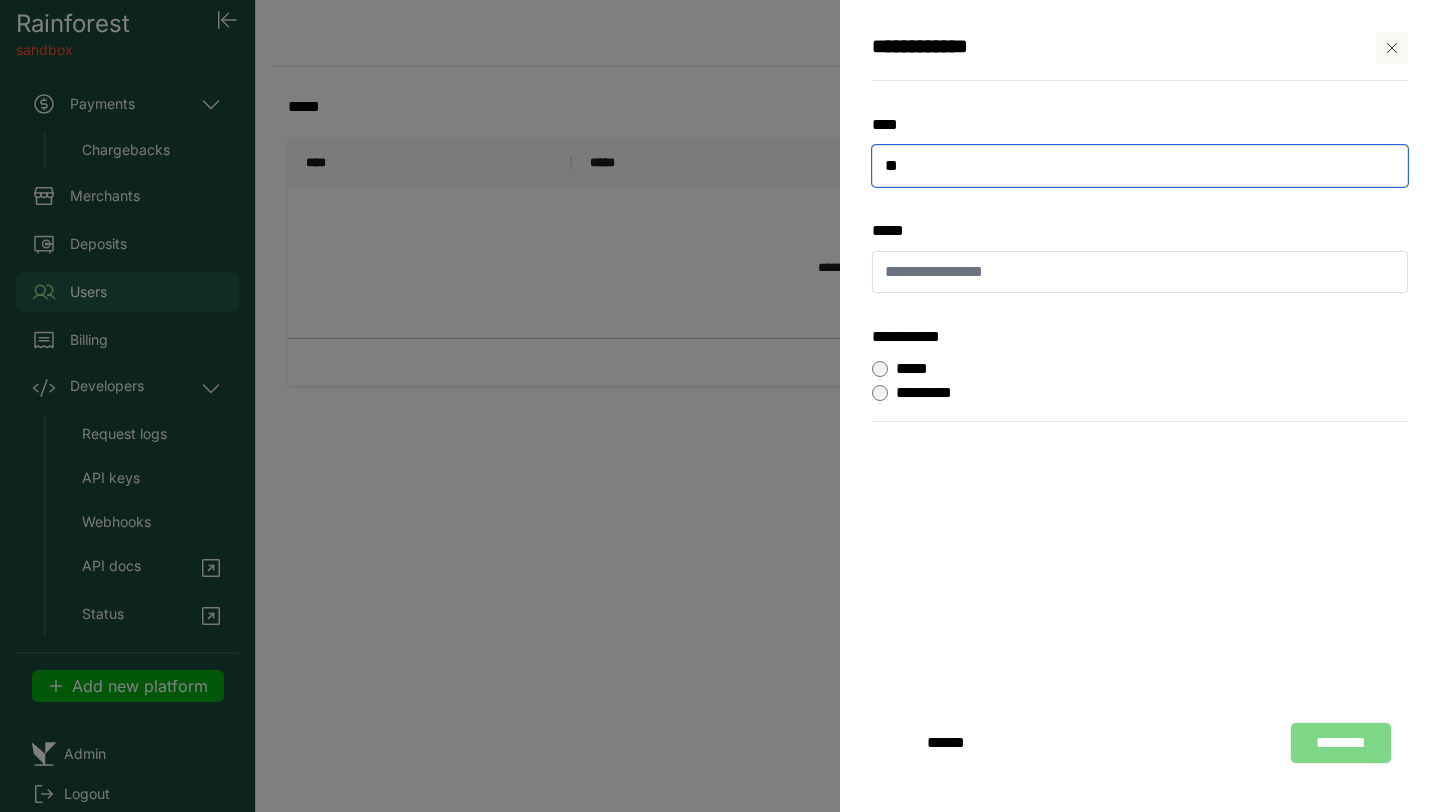 type on "*" 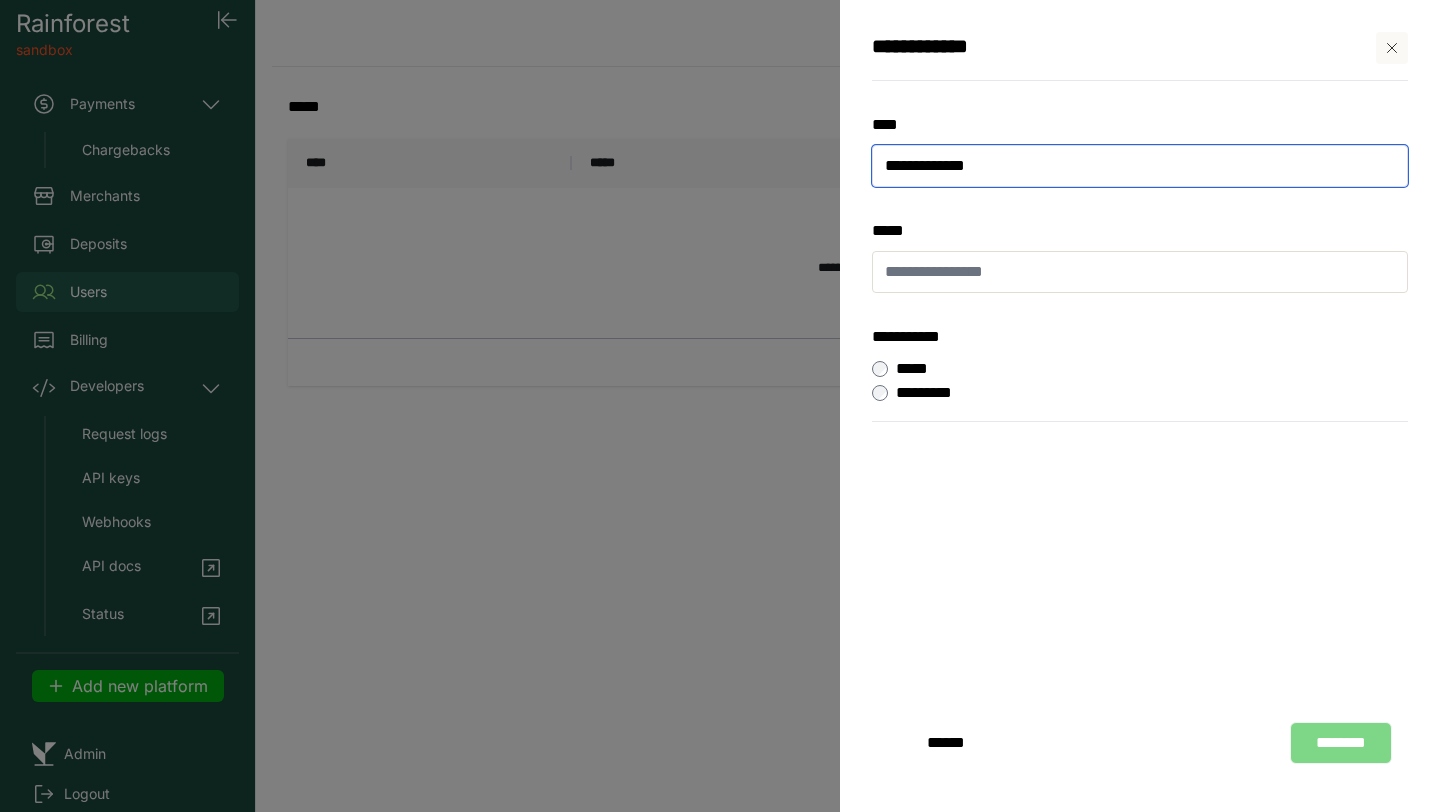 type on "**********" 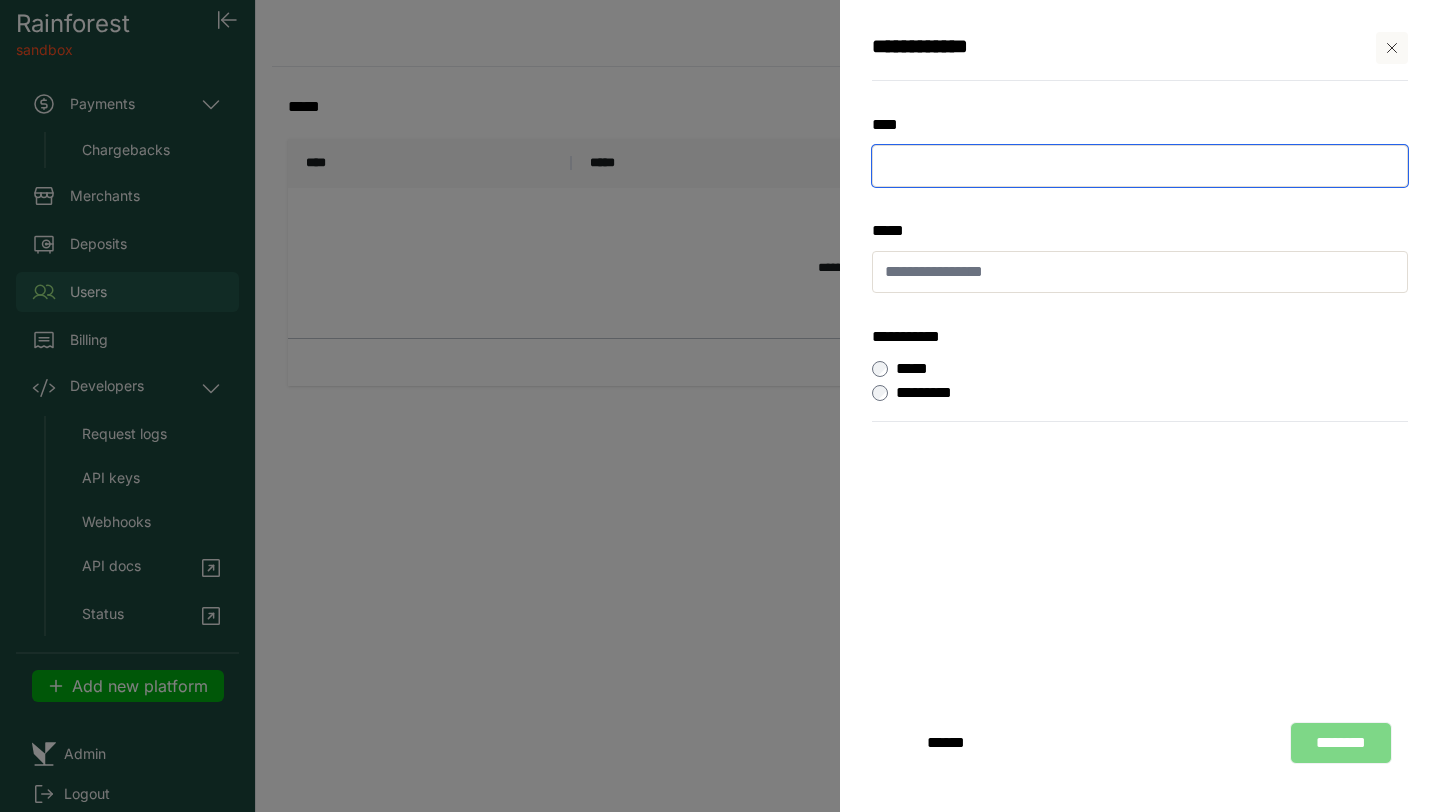 type 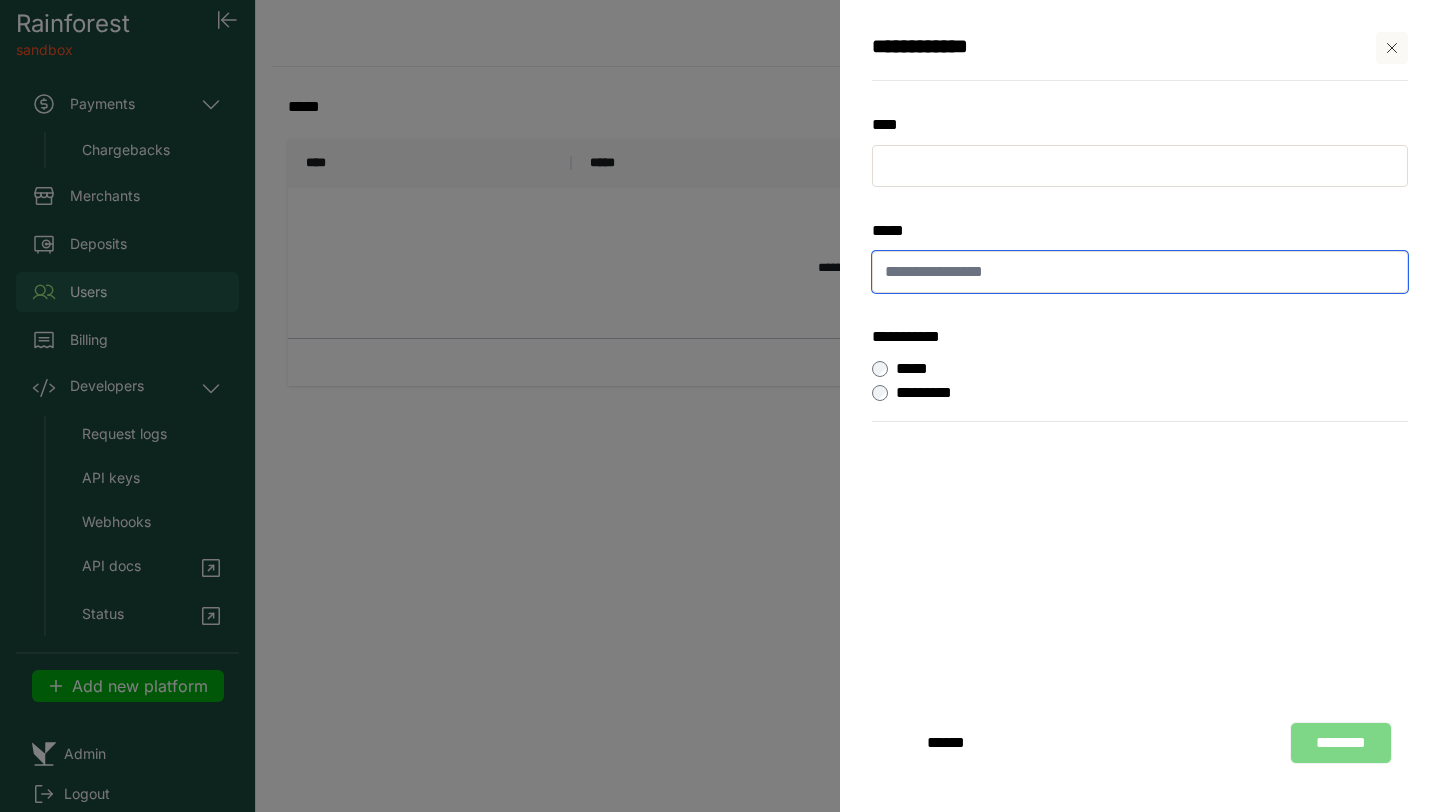 click at bounding box center [1140, 272] 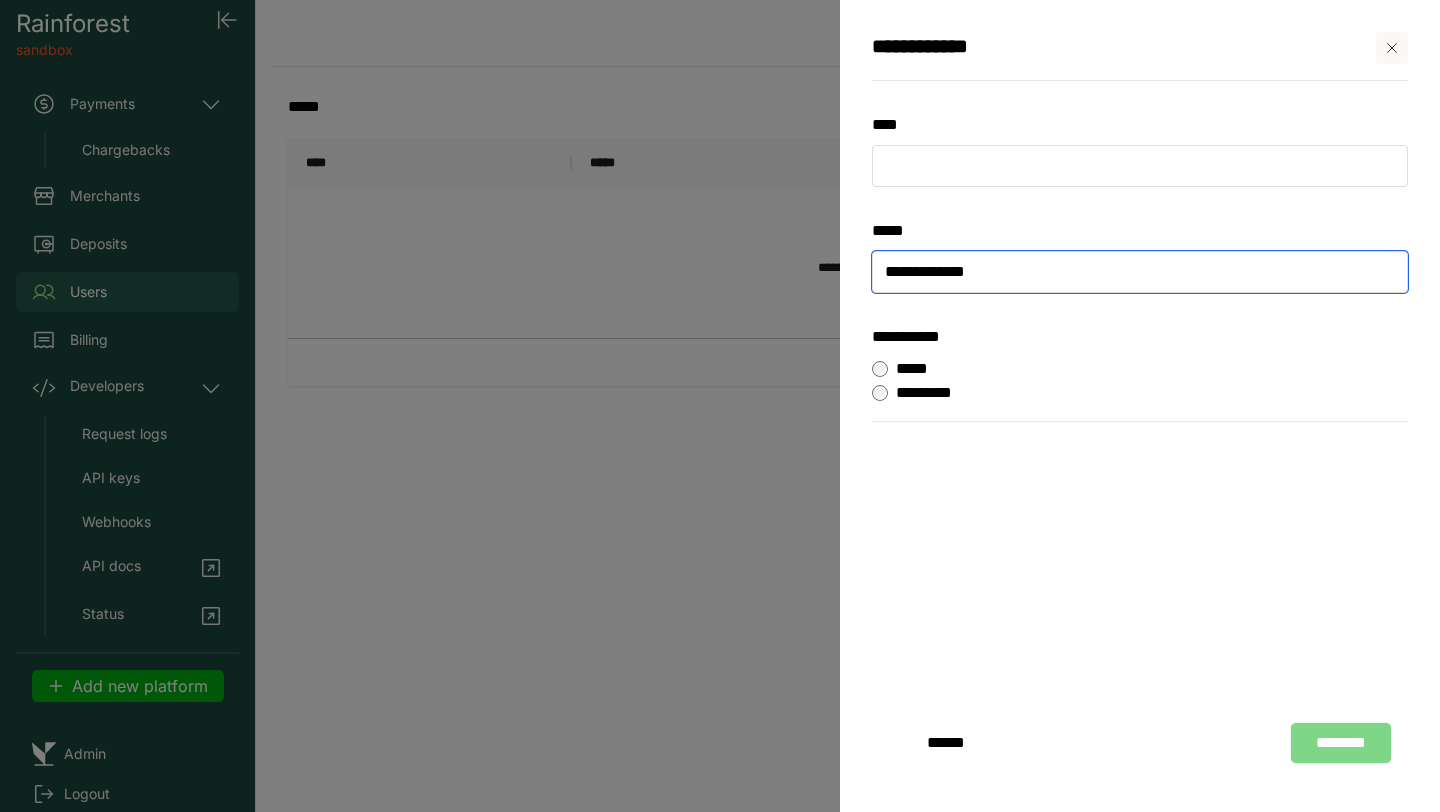 type on "**********" 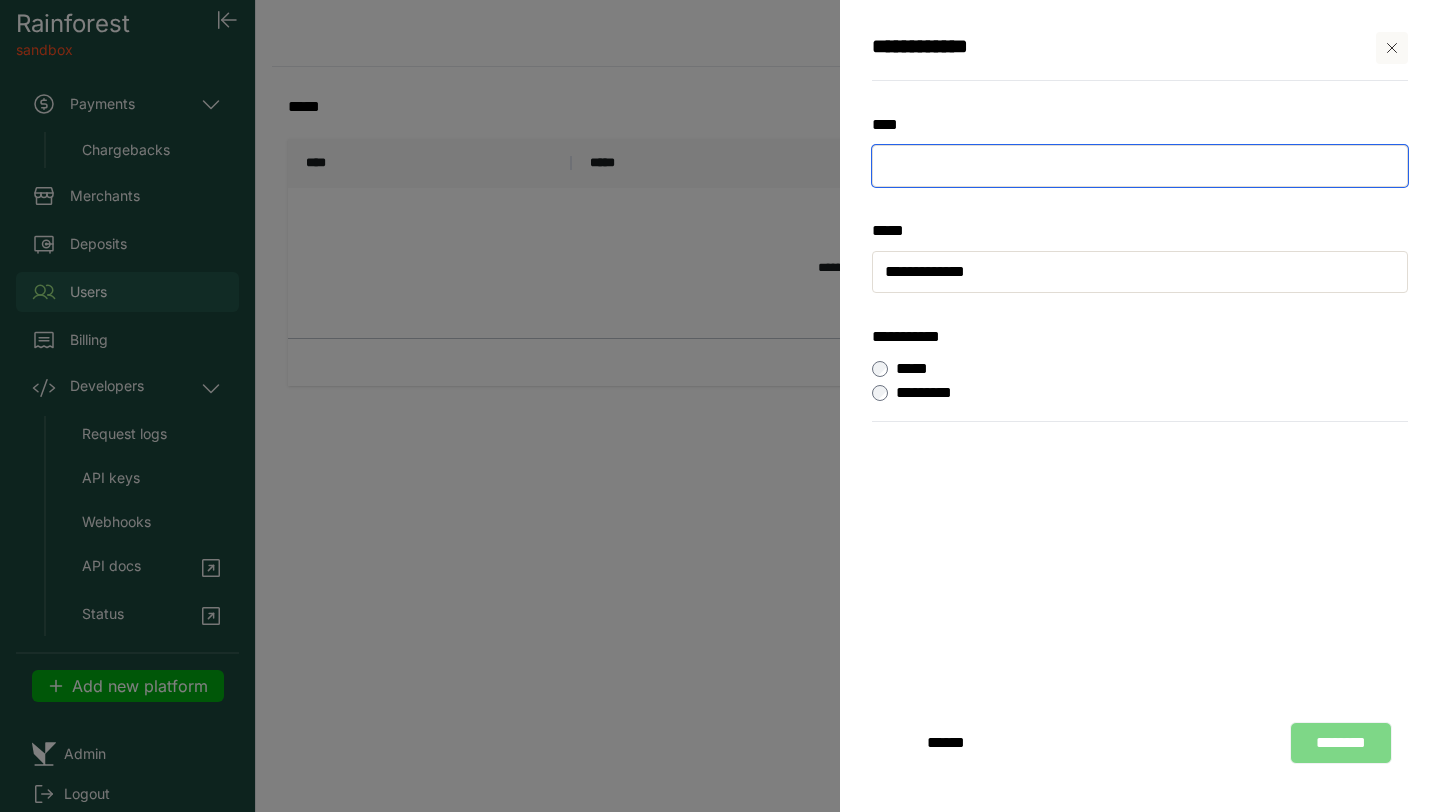 click at bounding box center (1140, 166) 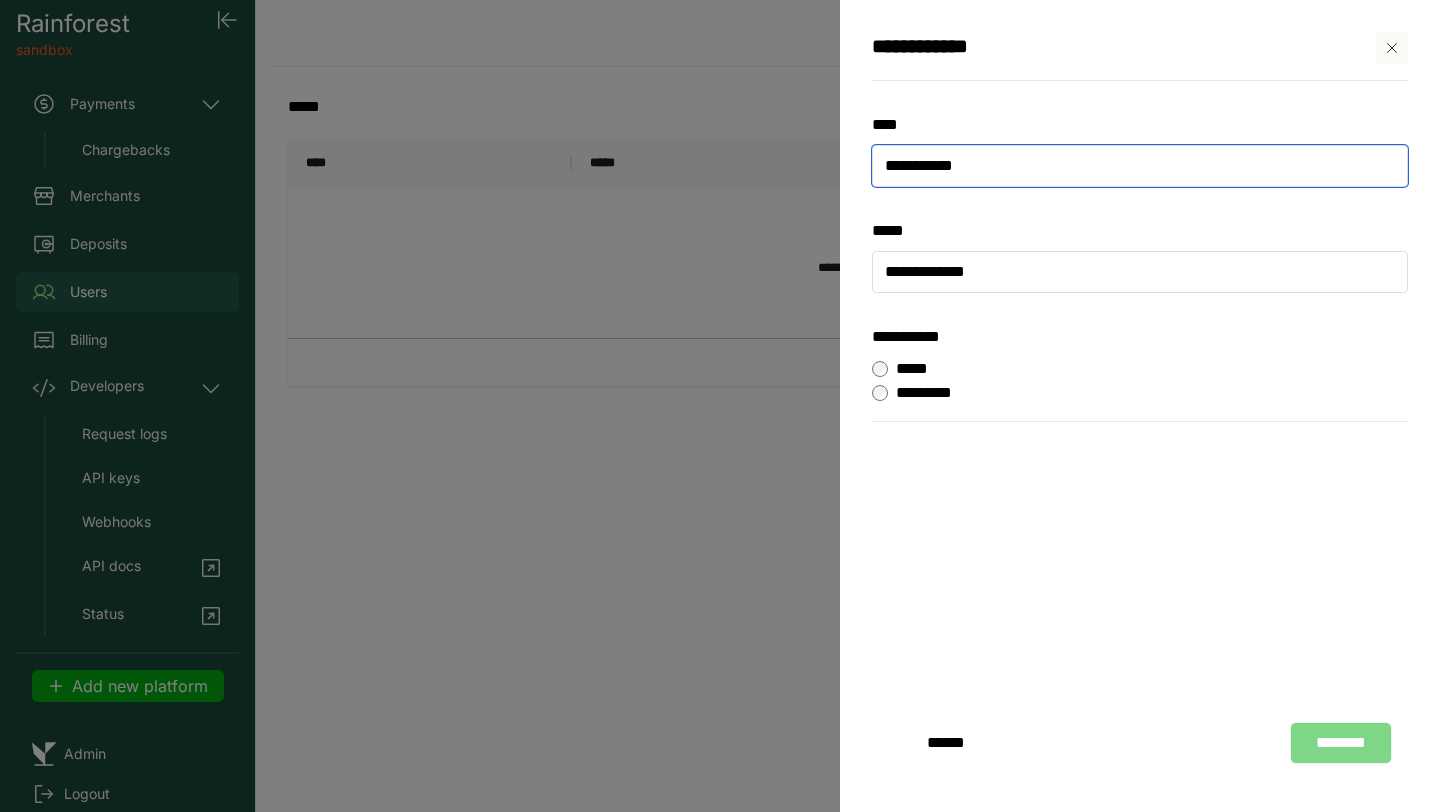 type on "**********" 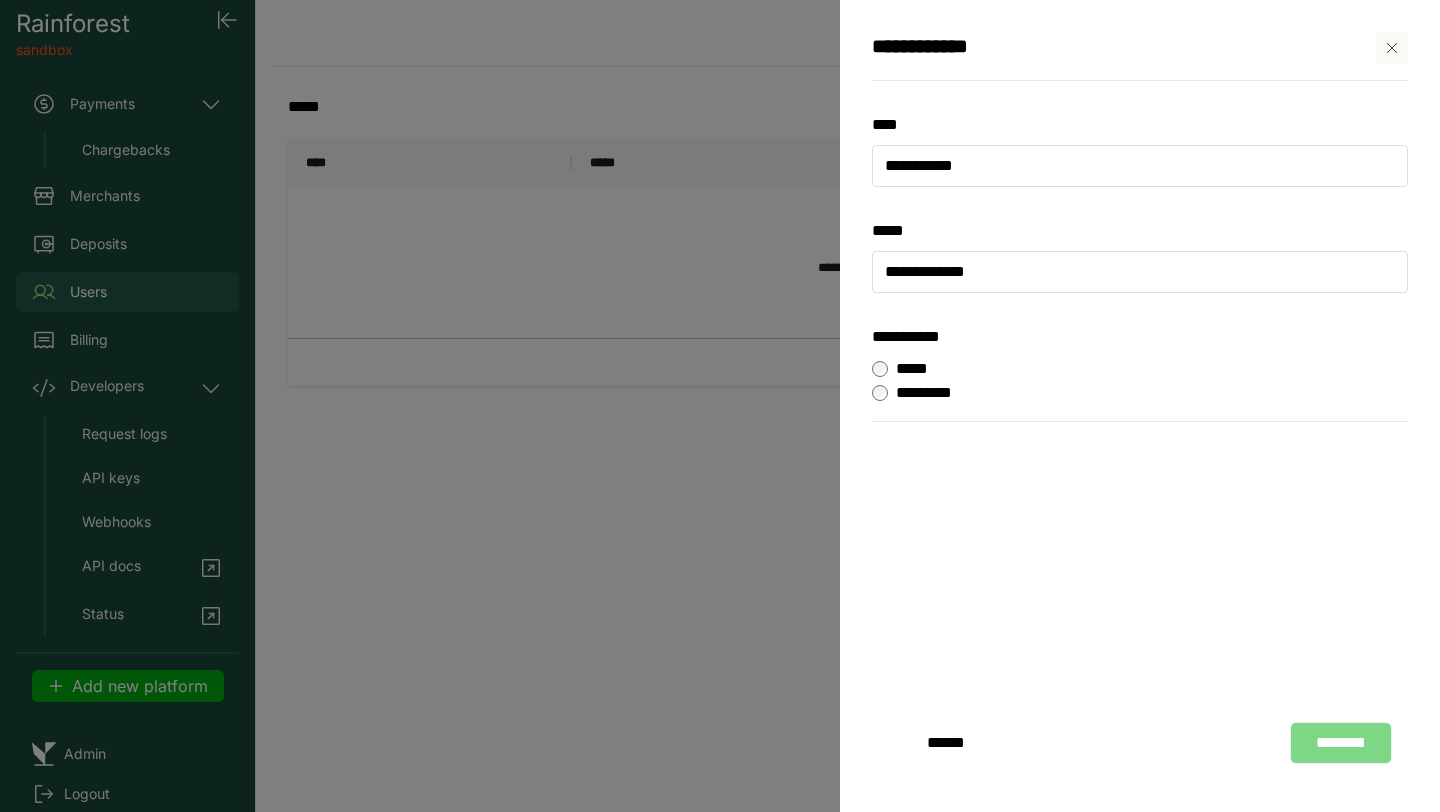 click on "********" at bounding box center (1341, 743) 